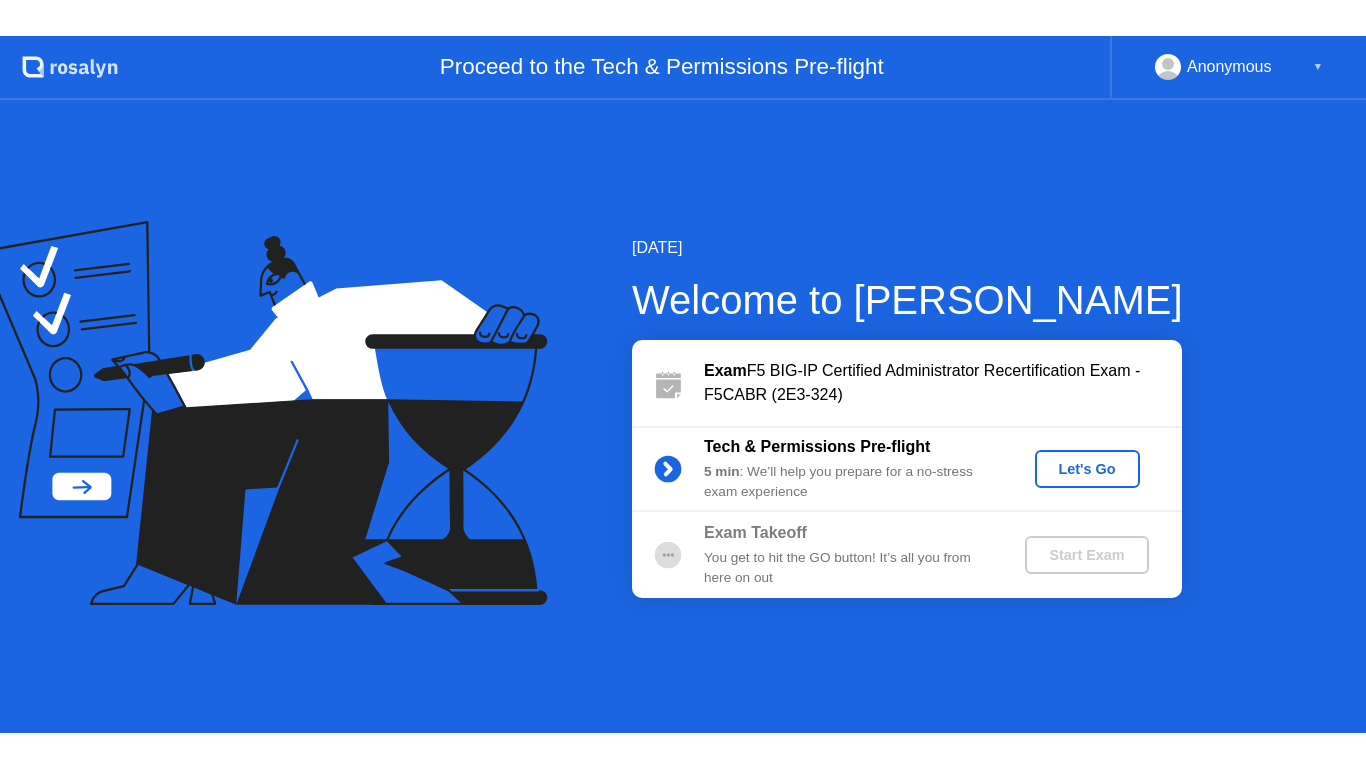 scroll, scrollTop: 0, scrollLeft: 0, axis: both 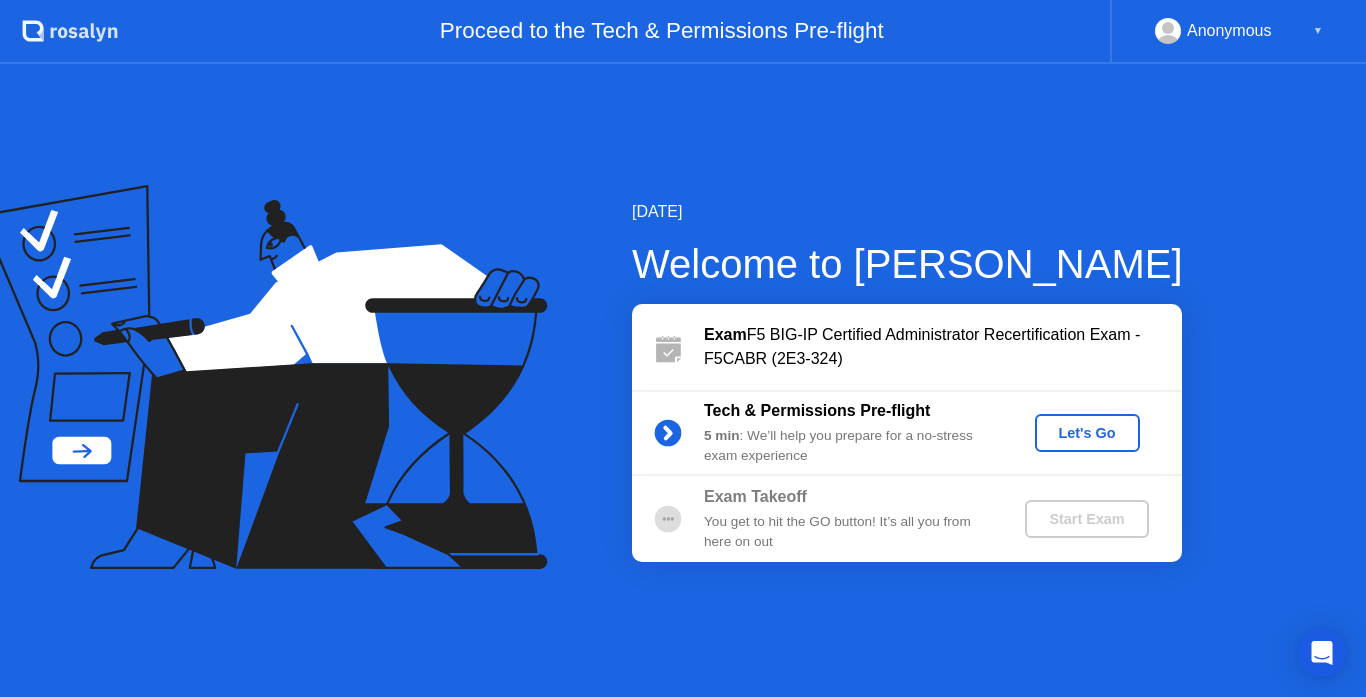 click on "Let's Go" 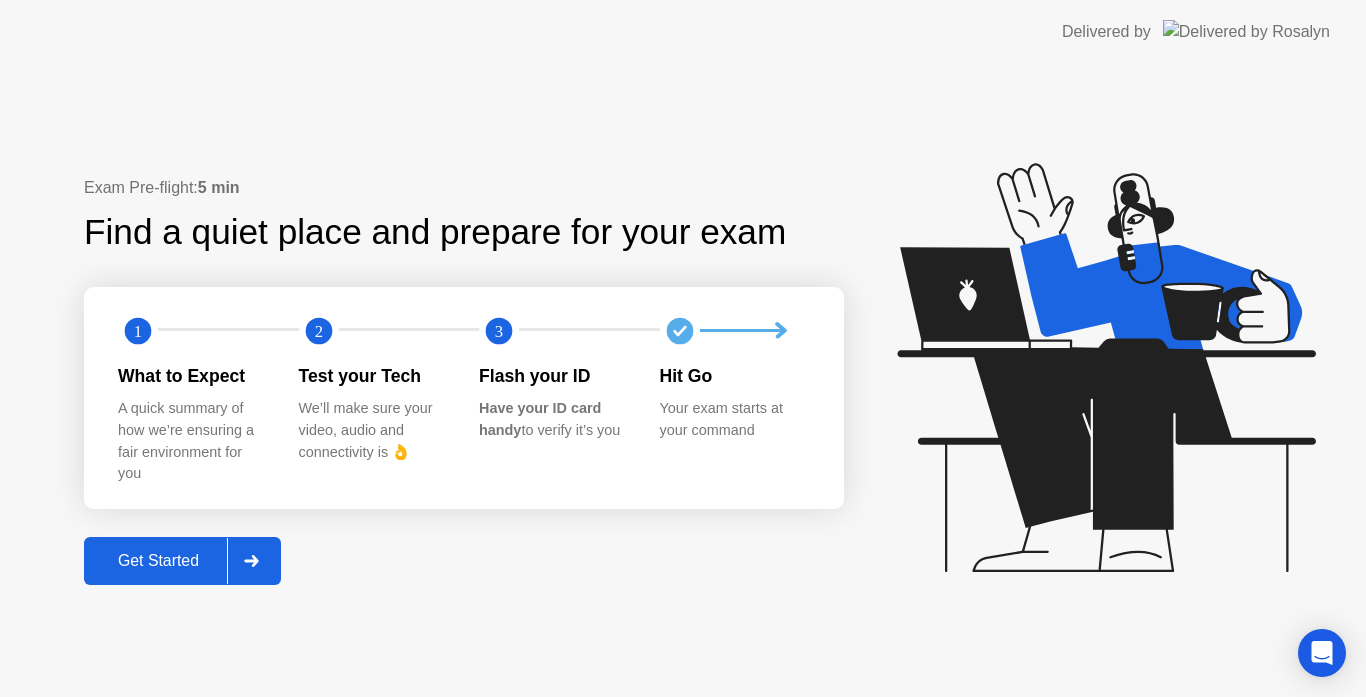 click 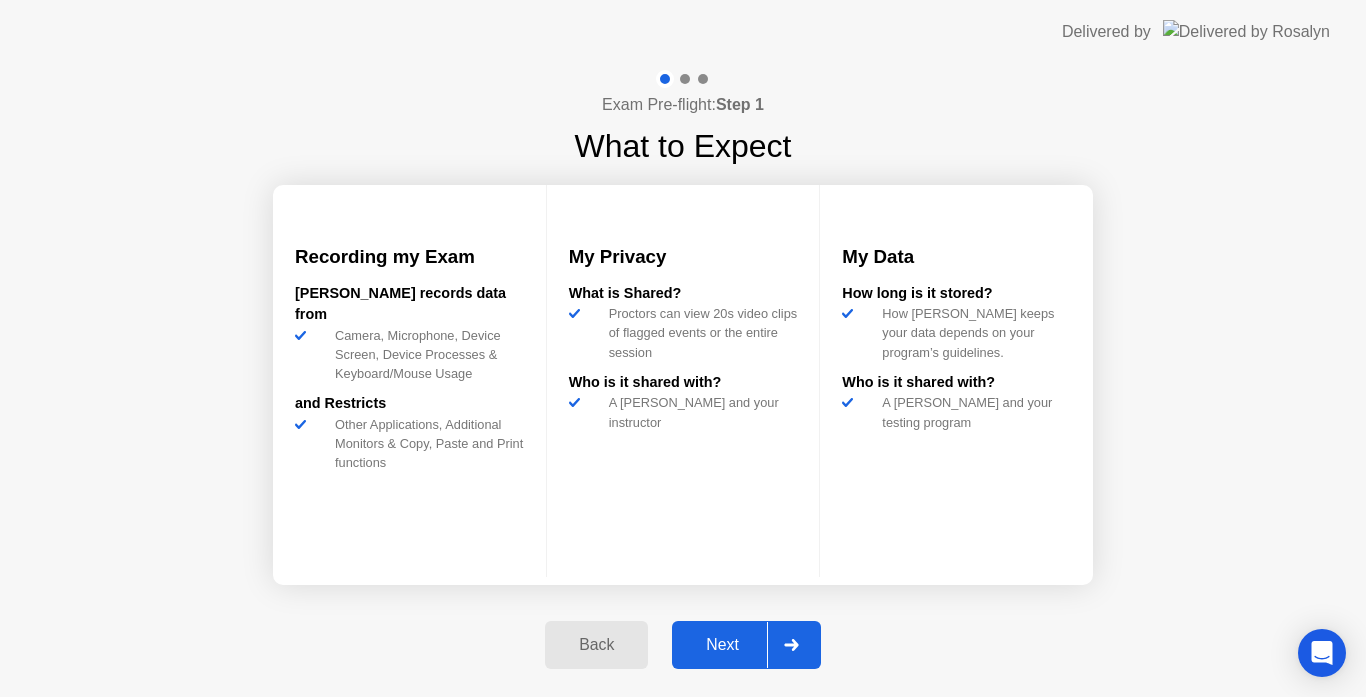 click 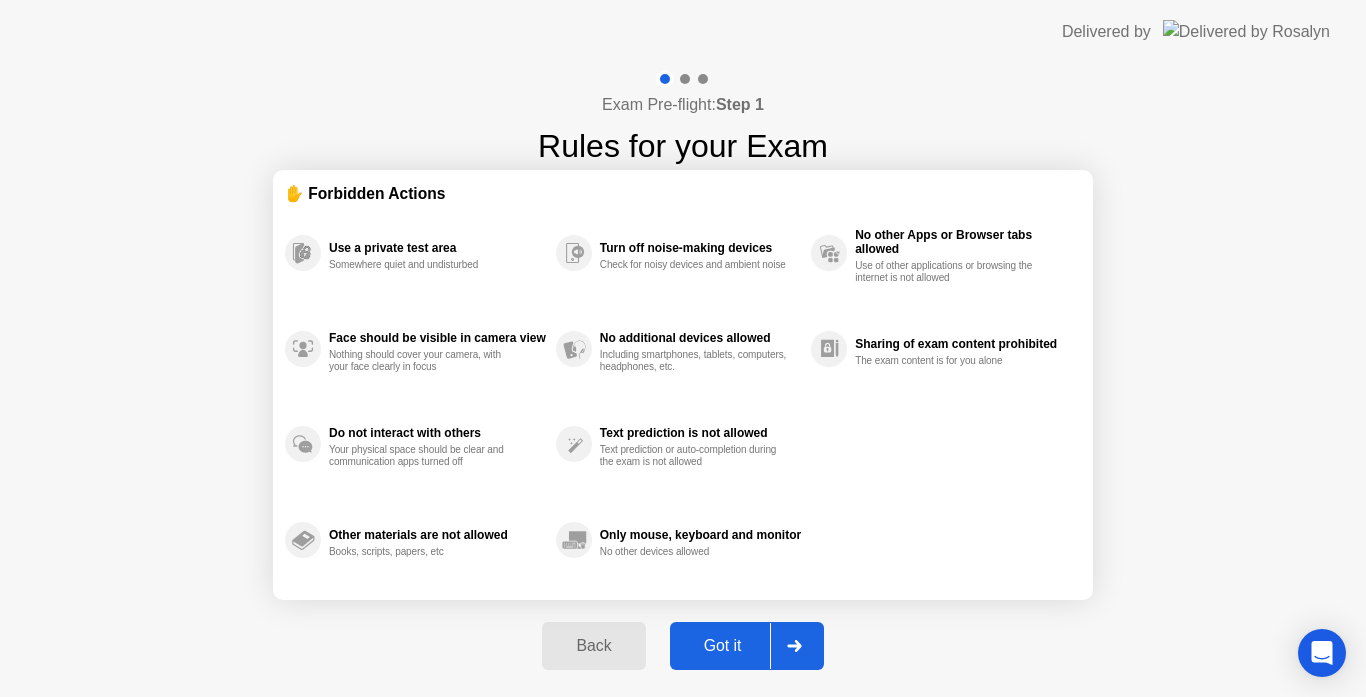 click 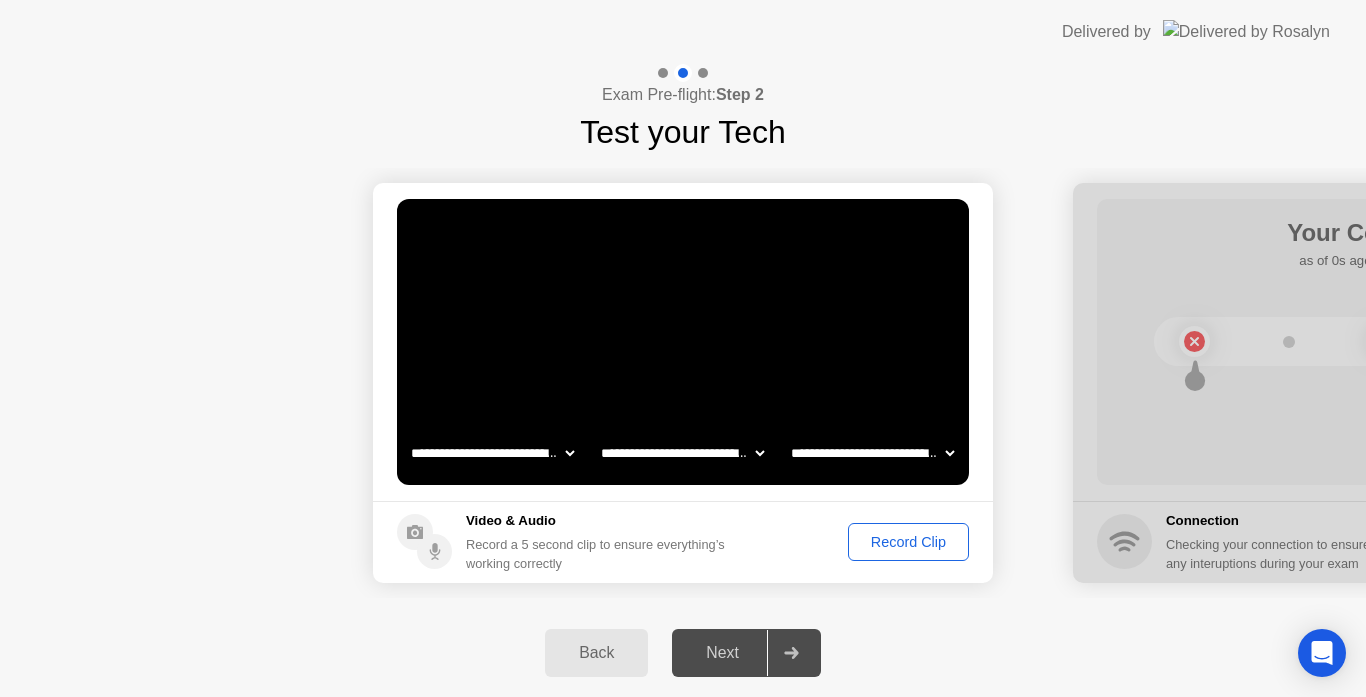 click on "Record Clip" 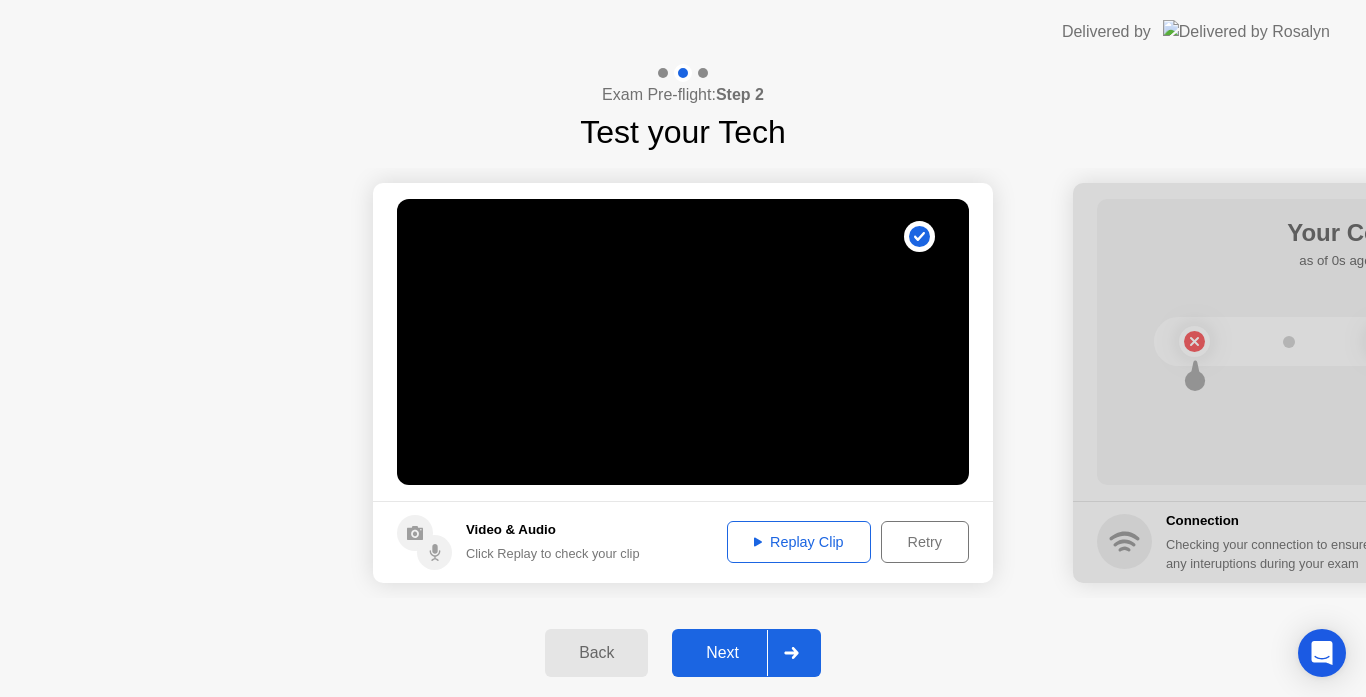 click on "Replay Clip" 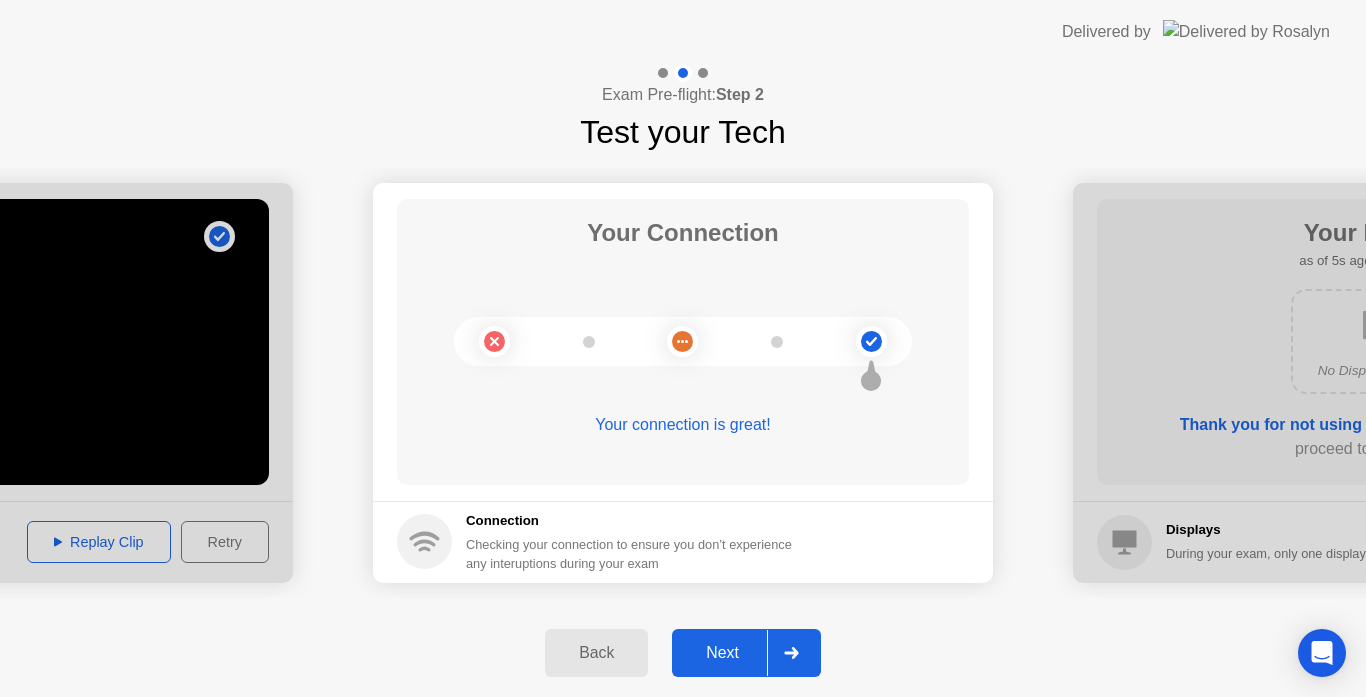 click 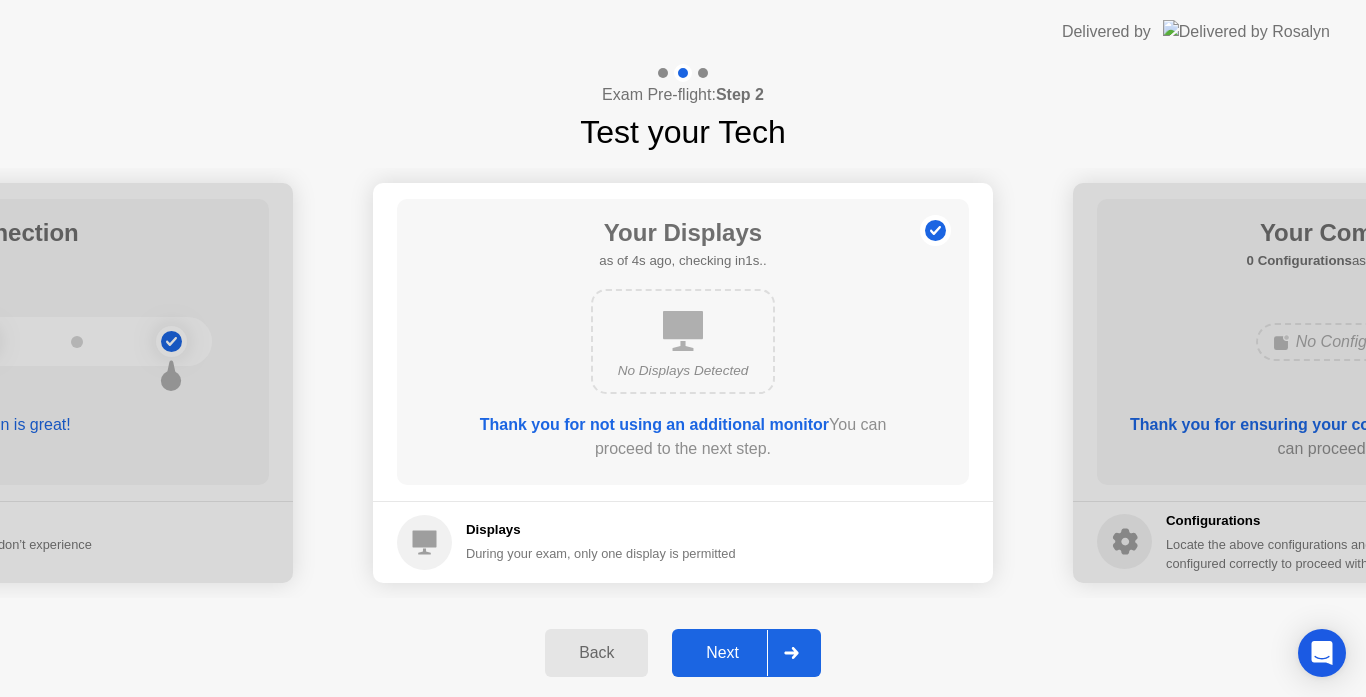 click 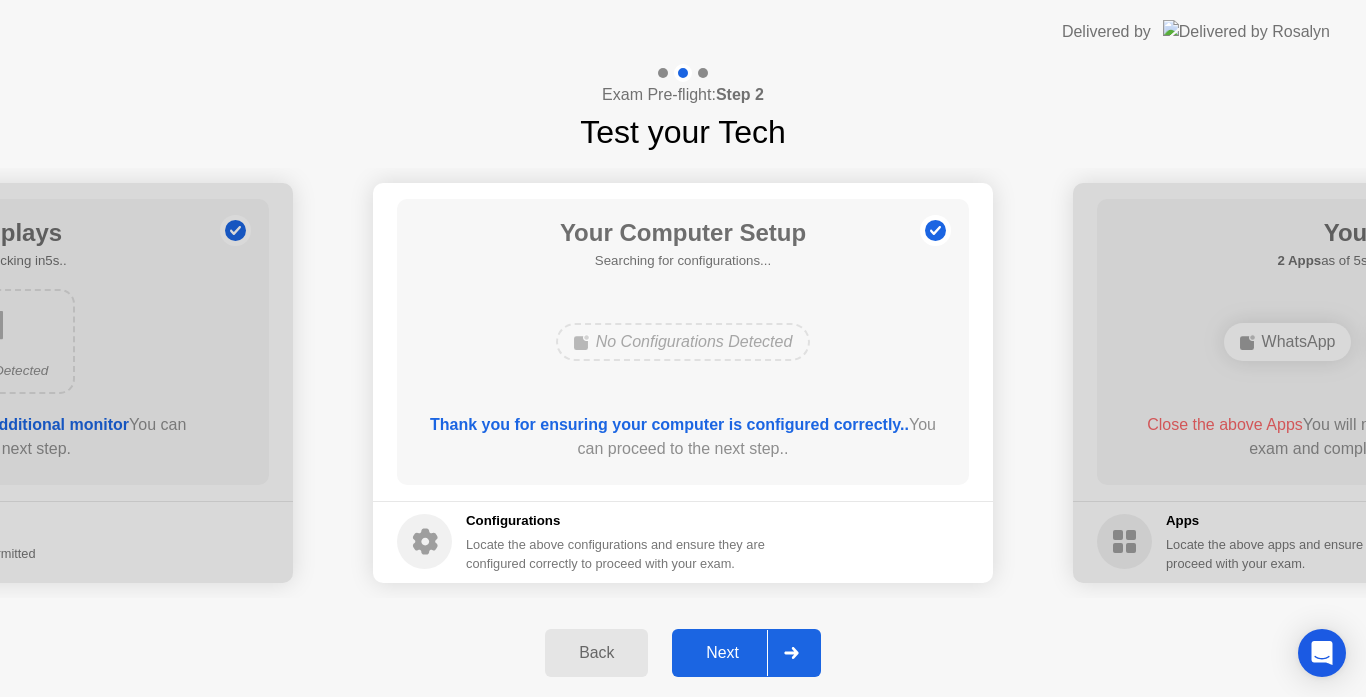 click on "Back" 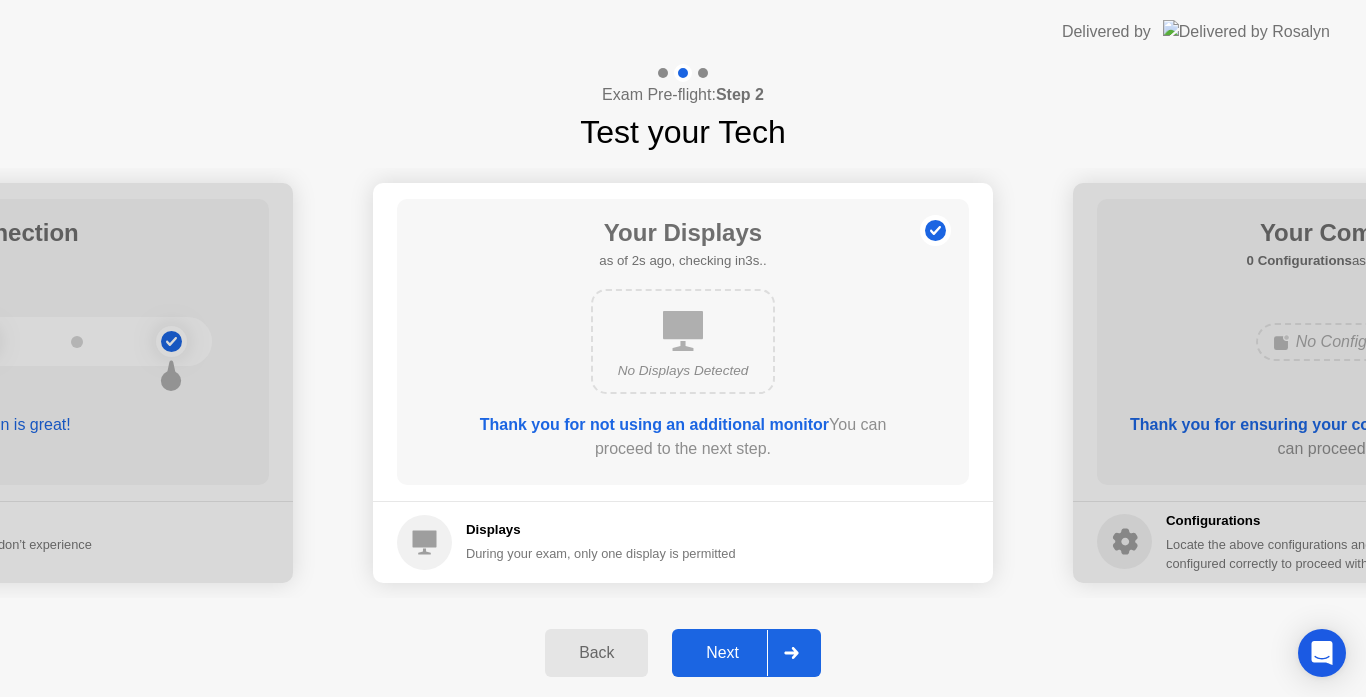 click 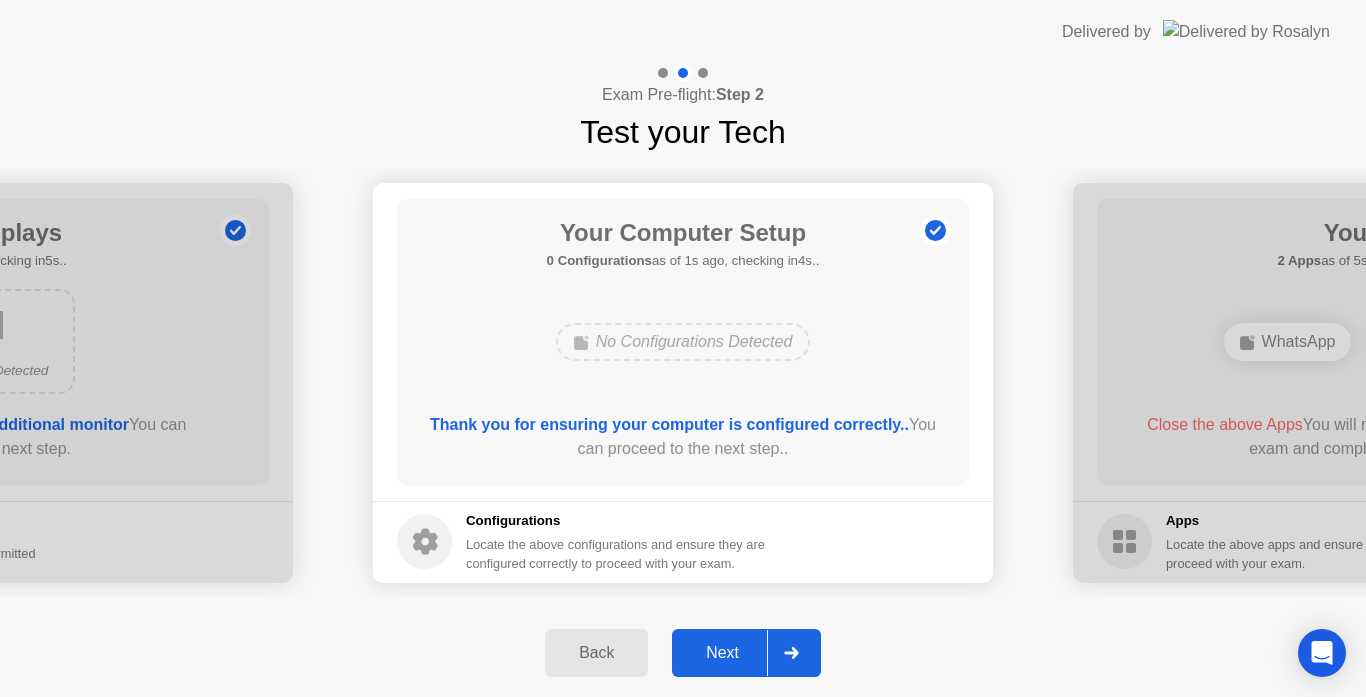 click 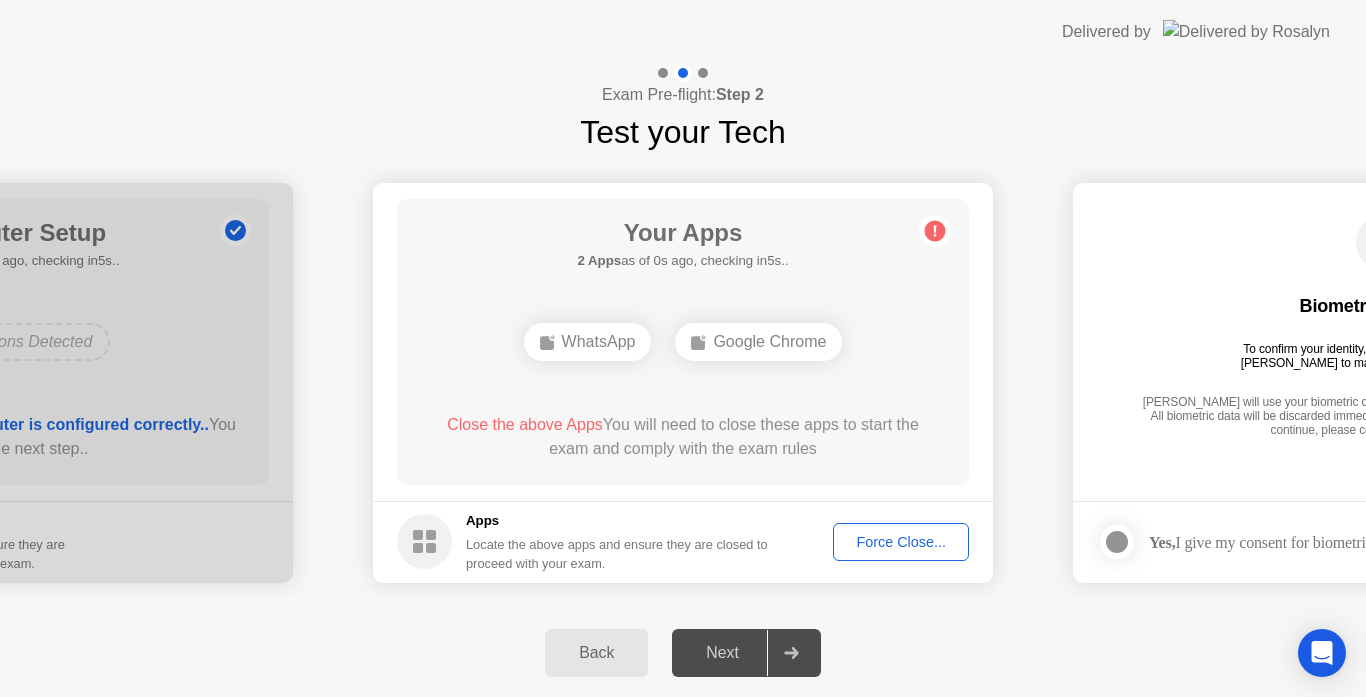 click on "Force Close..." 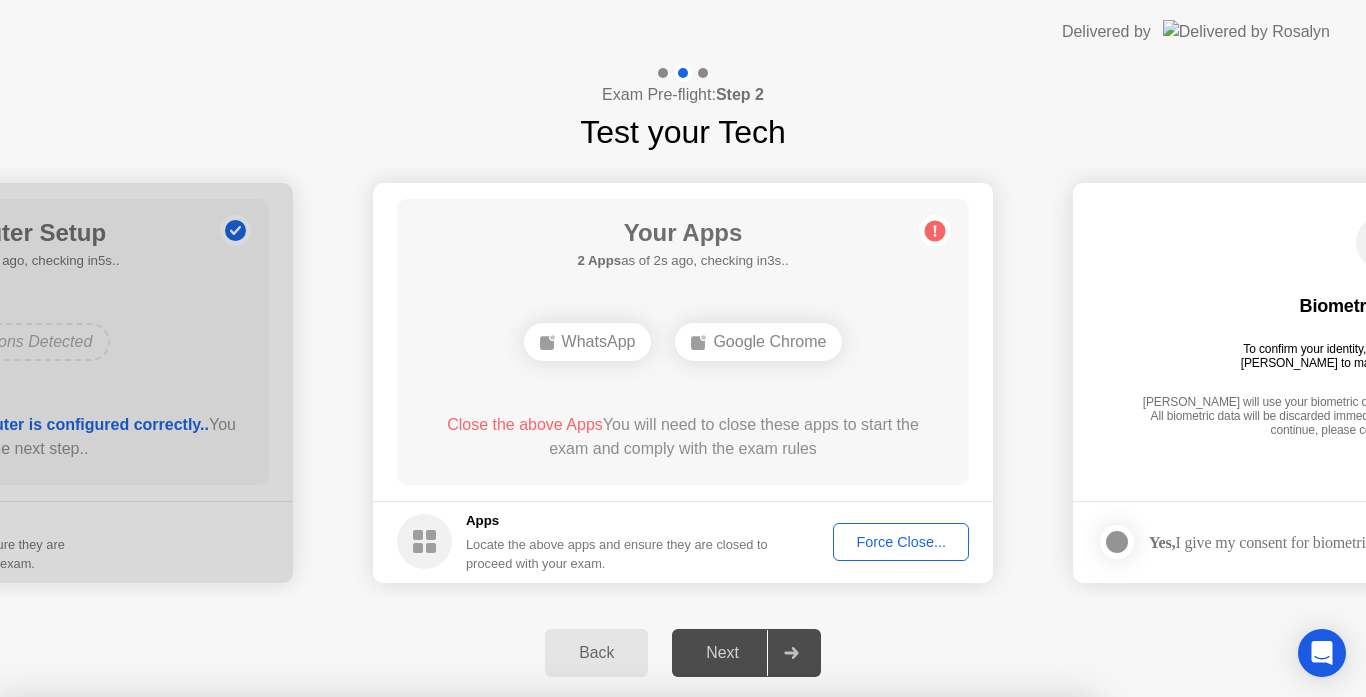 click on "Confirm" at bounding box center [613, 973] 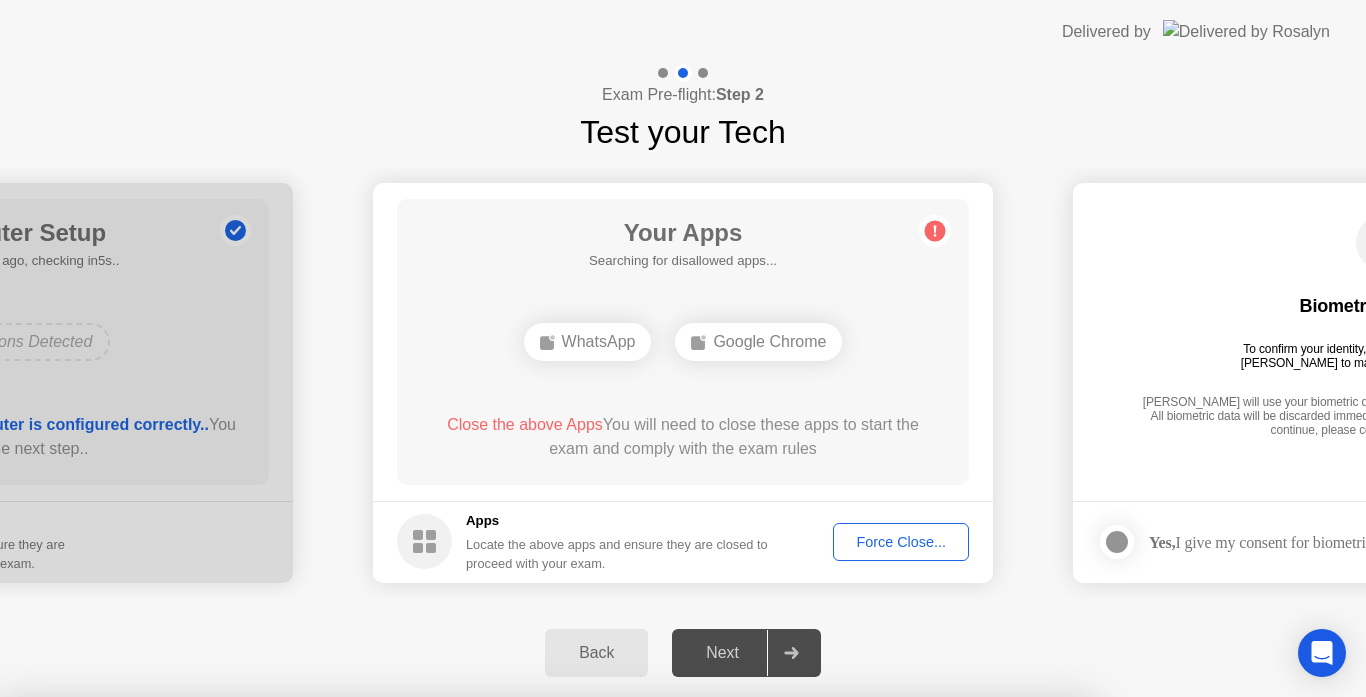 click on "Close" at bounding box center [465, 935] 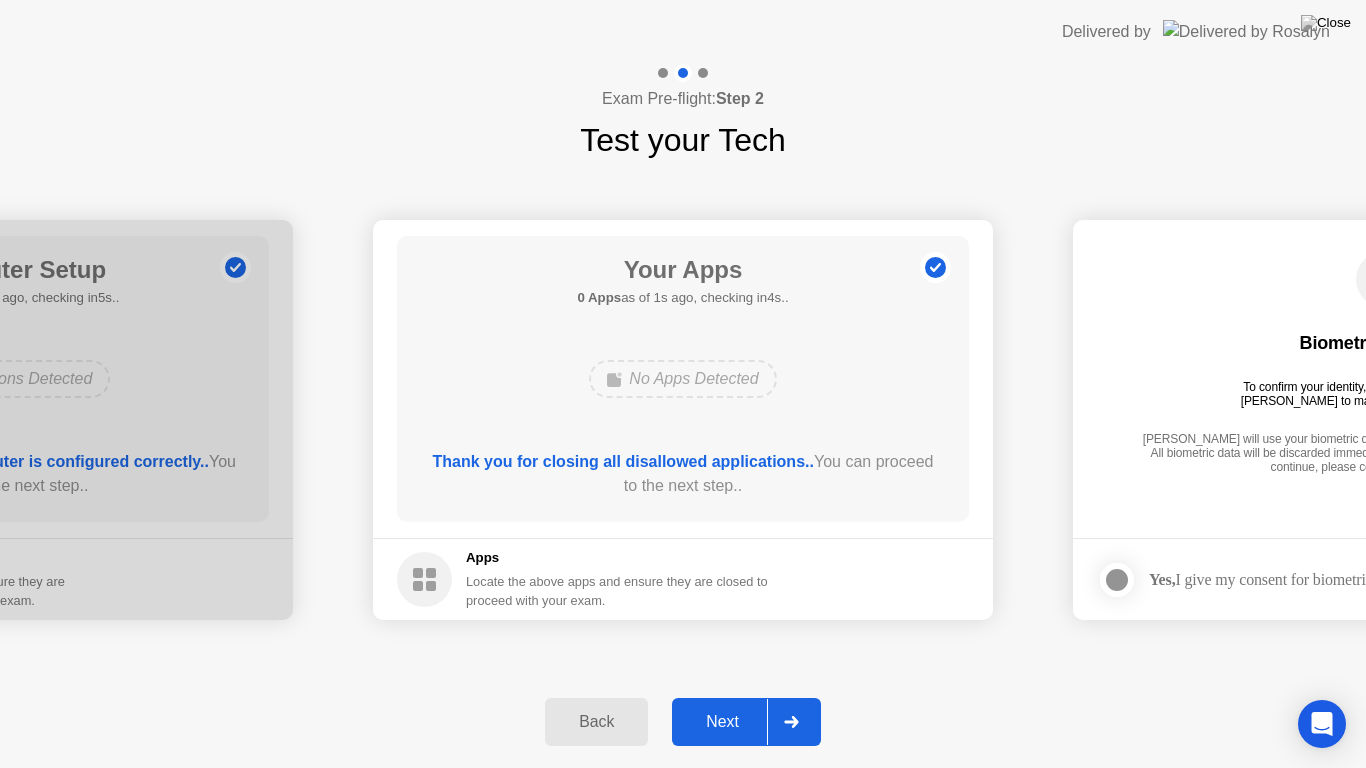 click 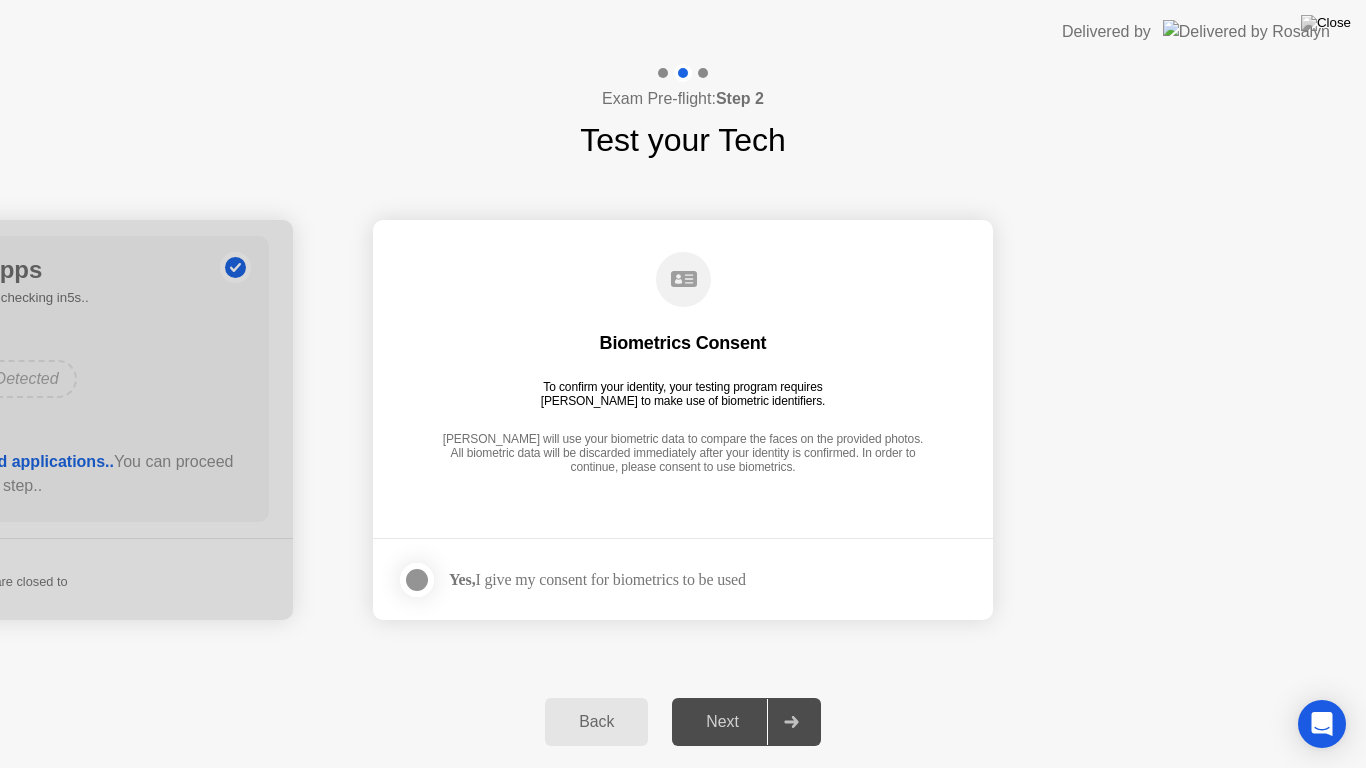 click 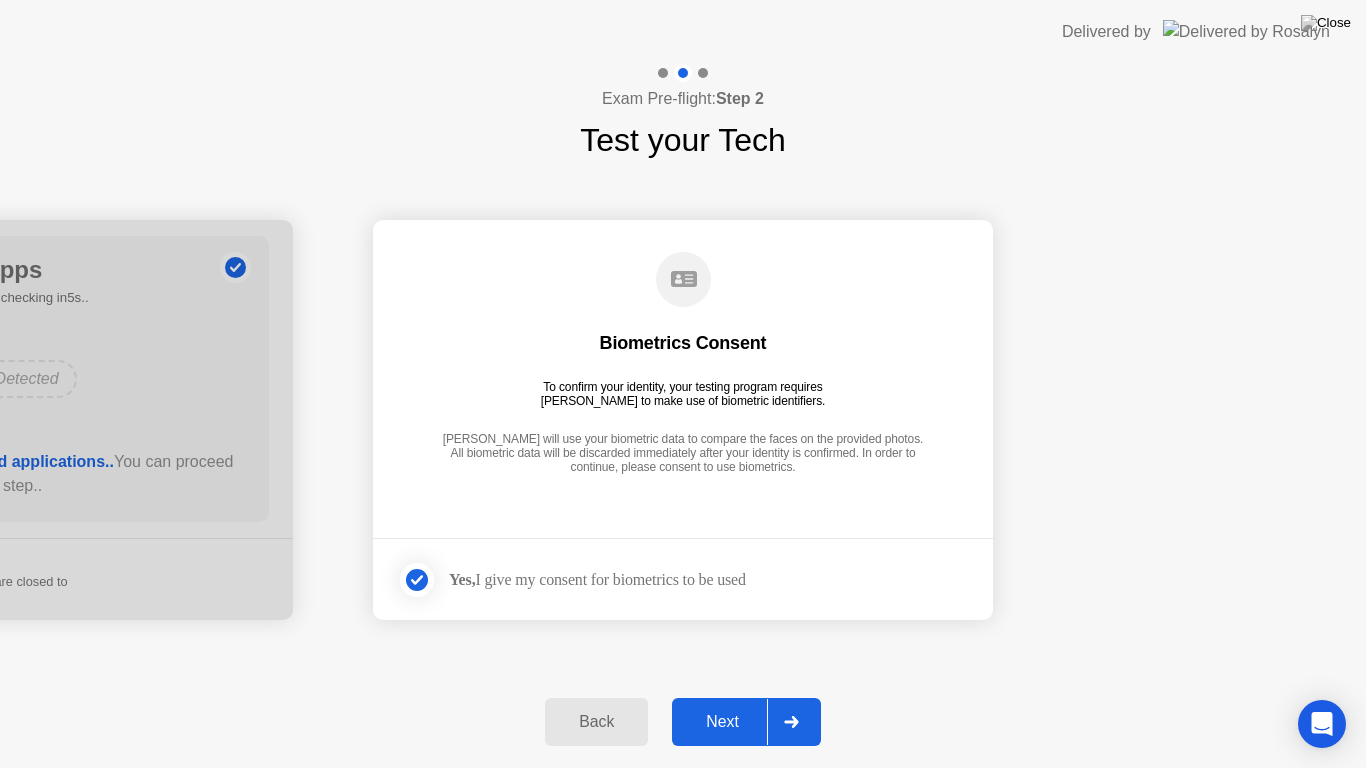 click 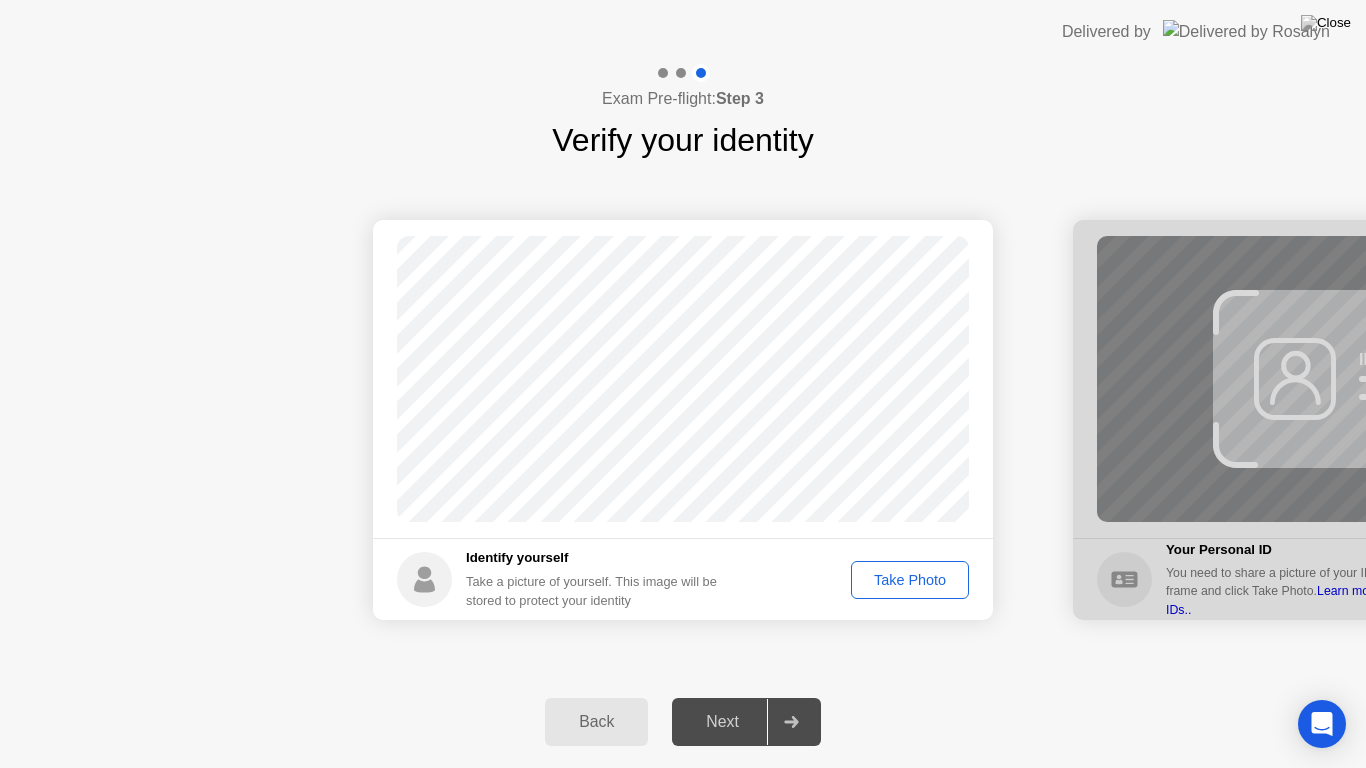 click on "Take Photo" 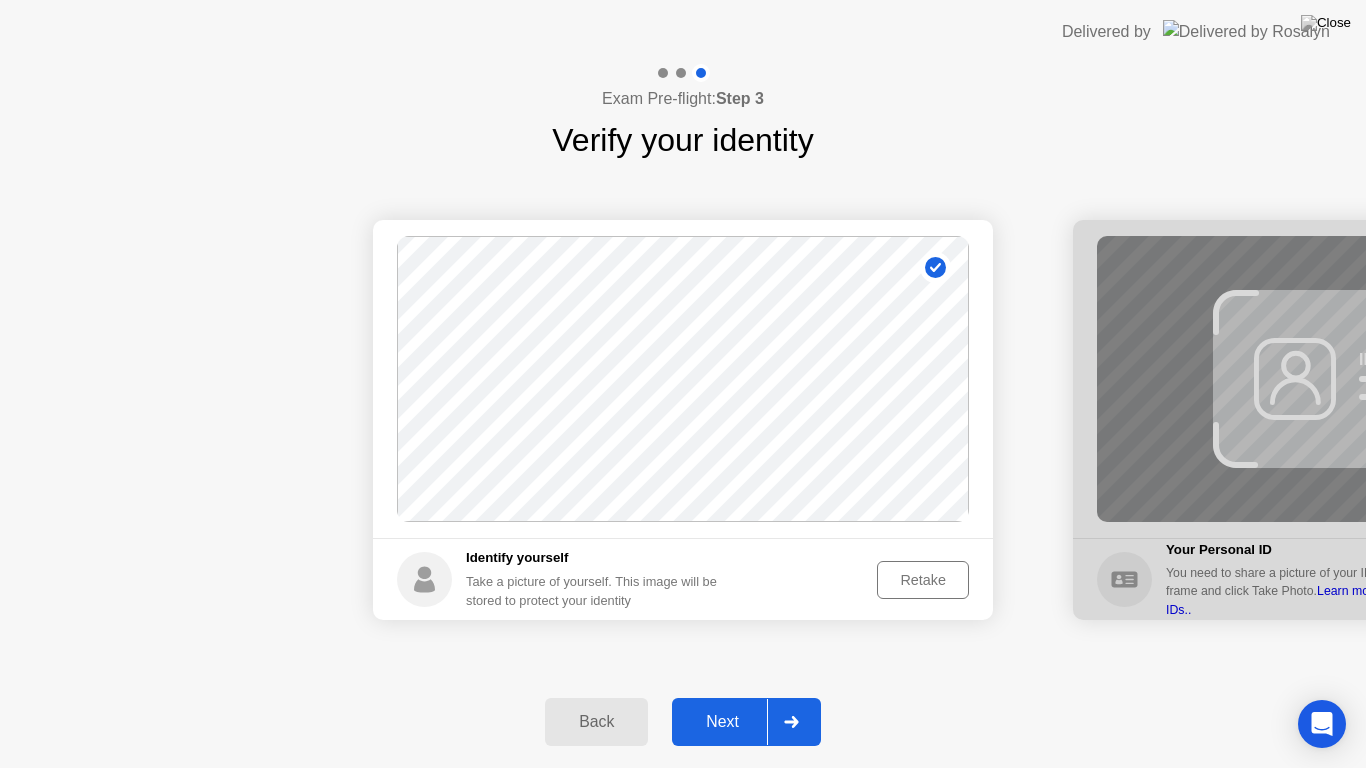 click 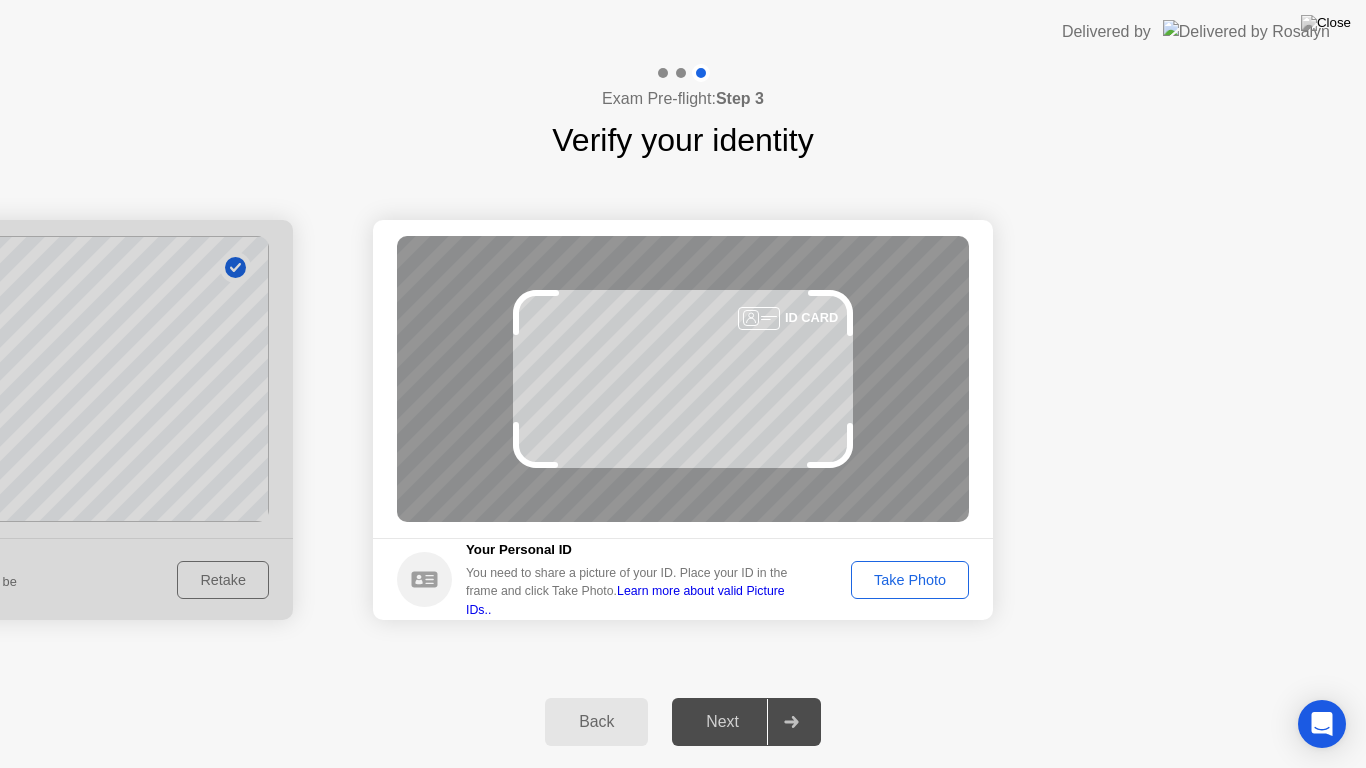 click on "Take Photo" 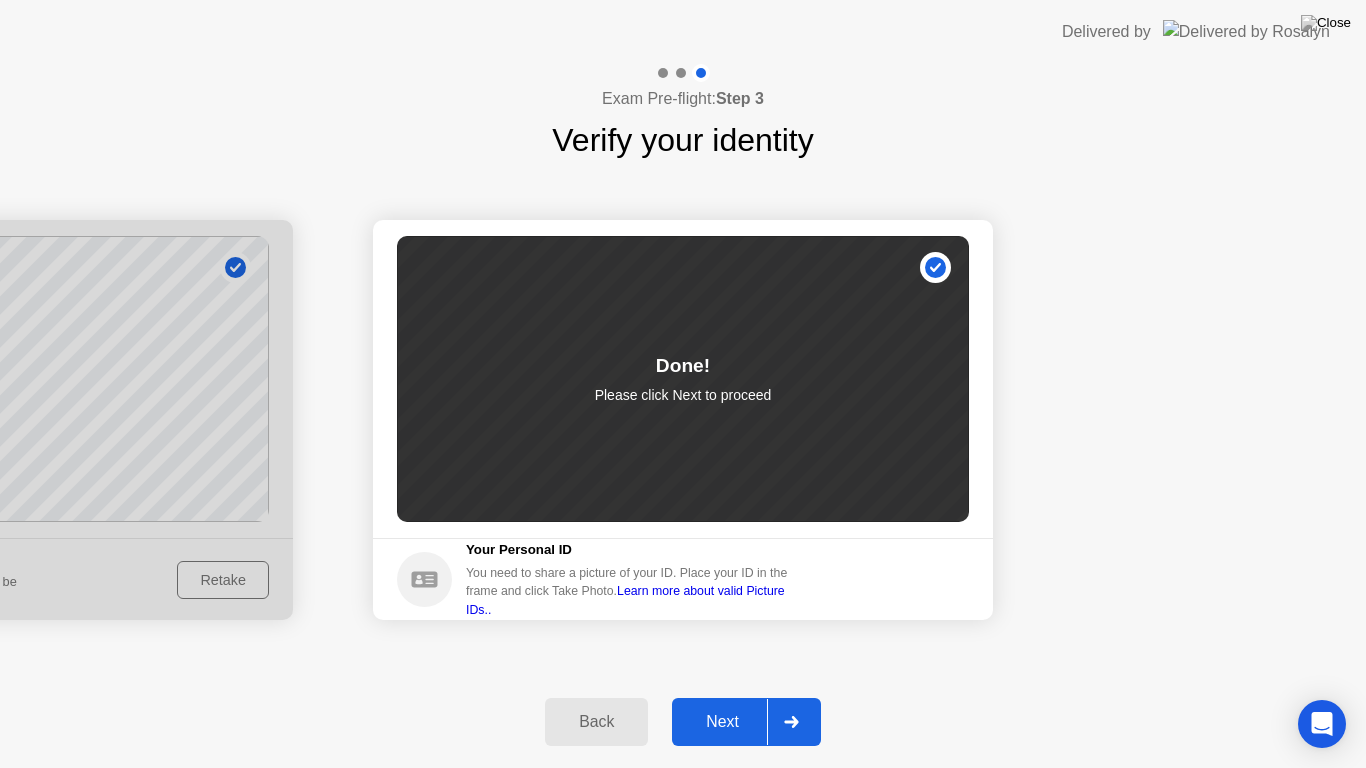 click 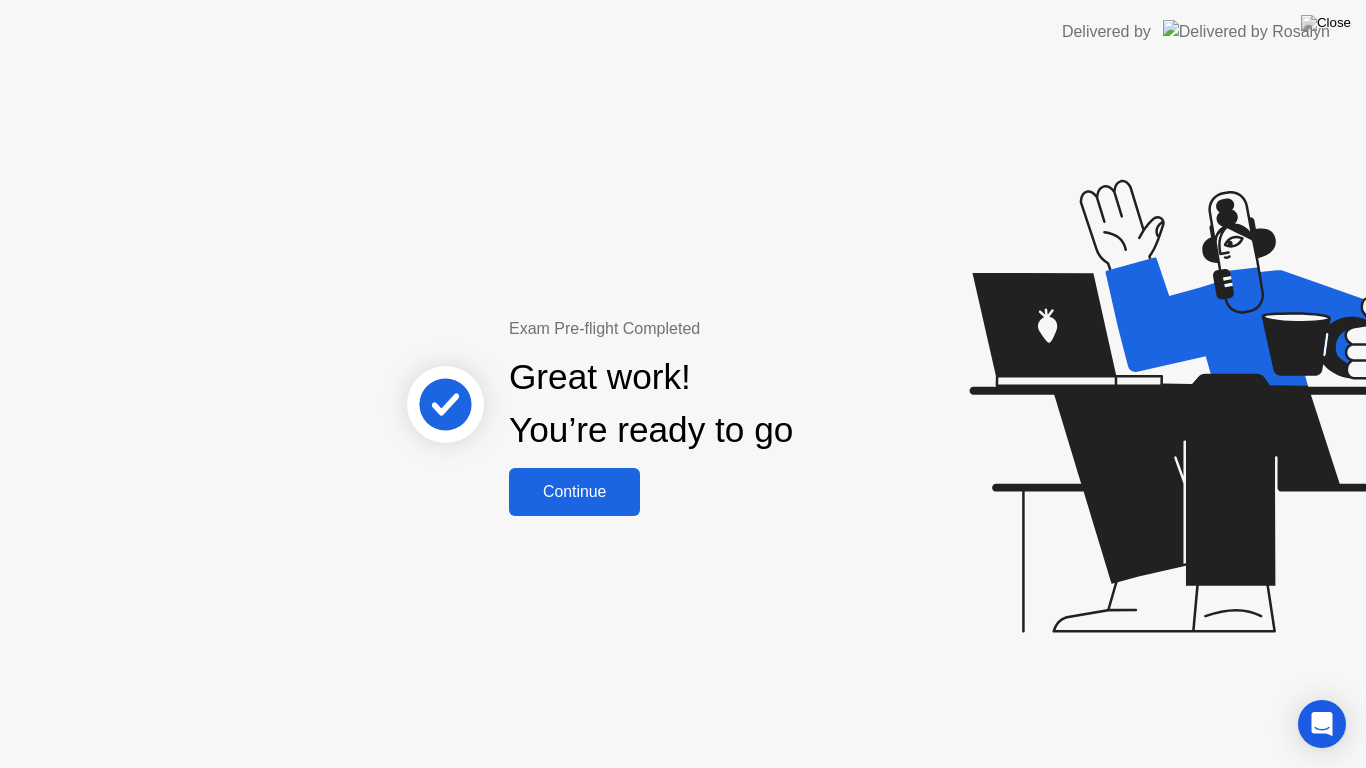 click on "Continue" 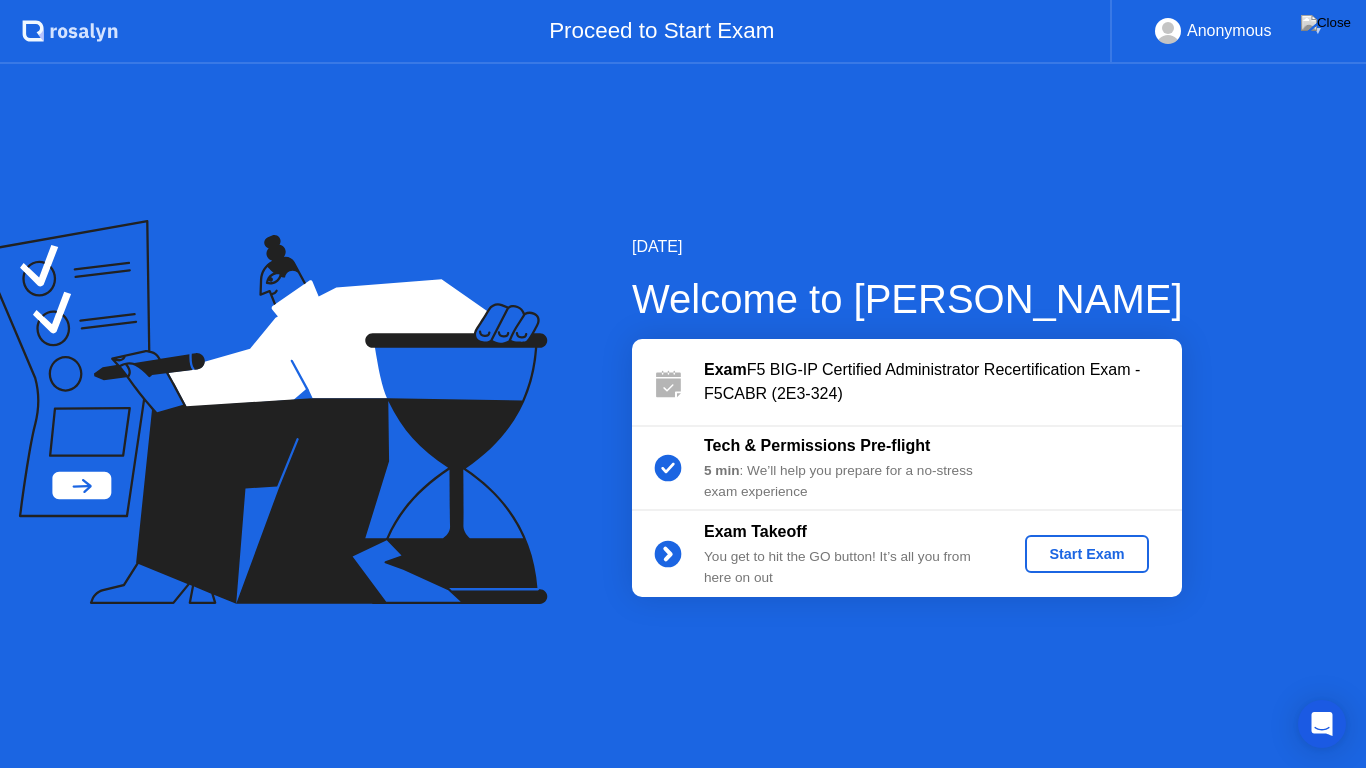 click on "Start Exam" 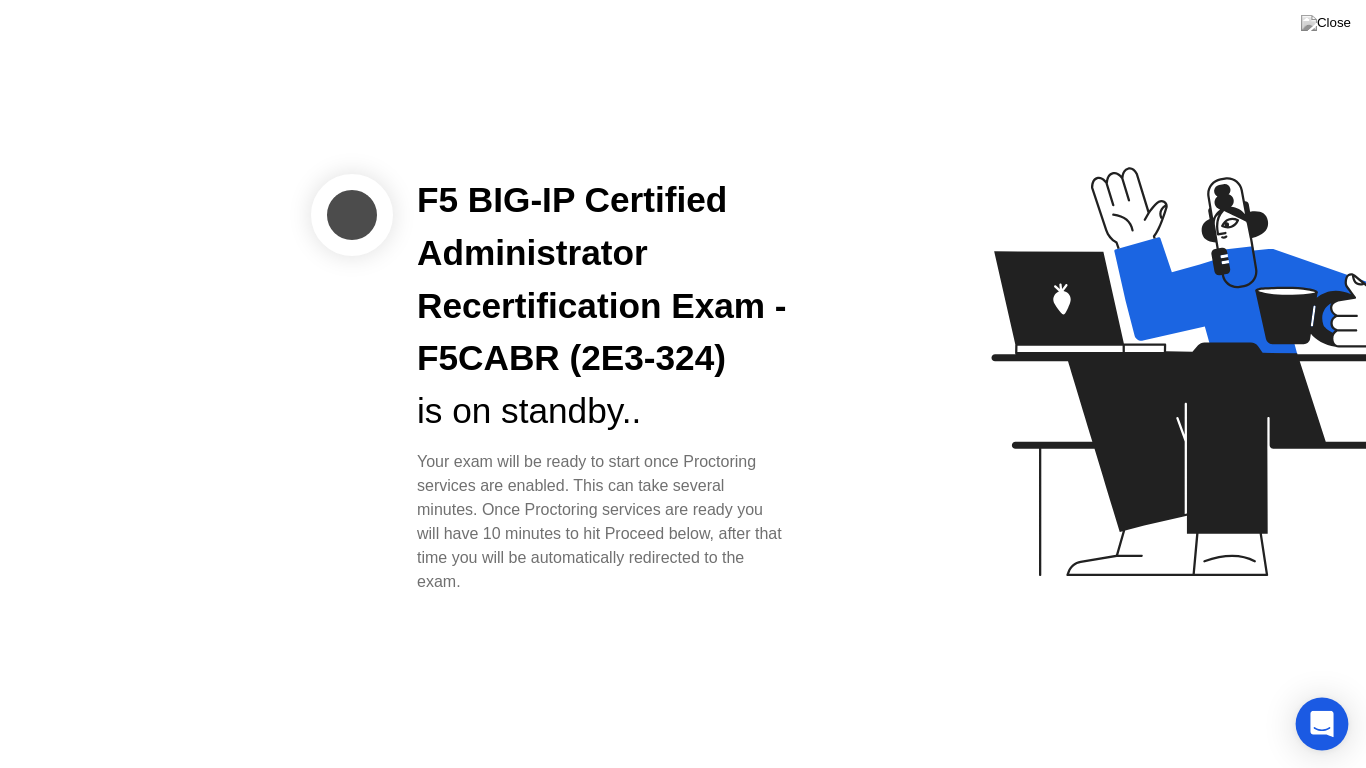 click 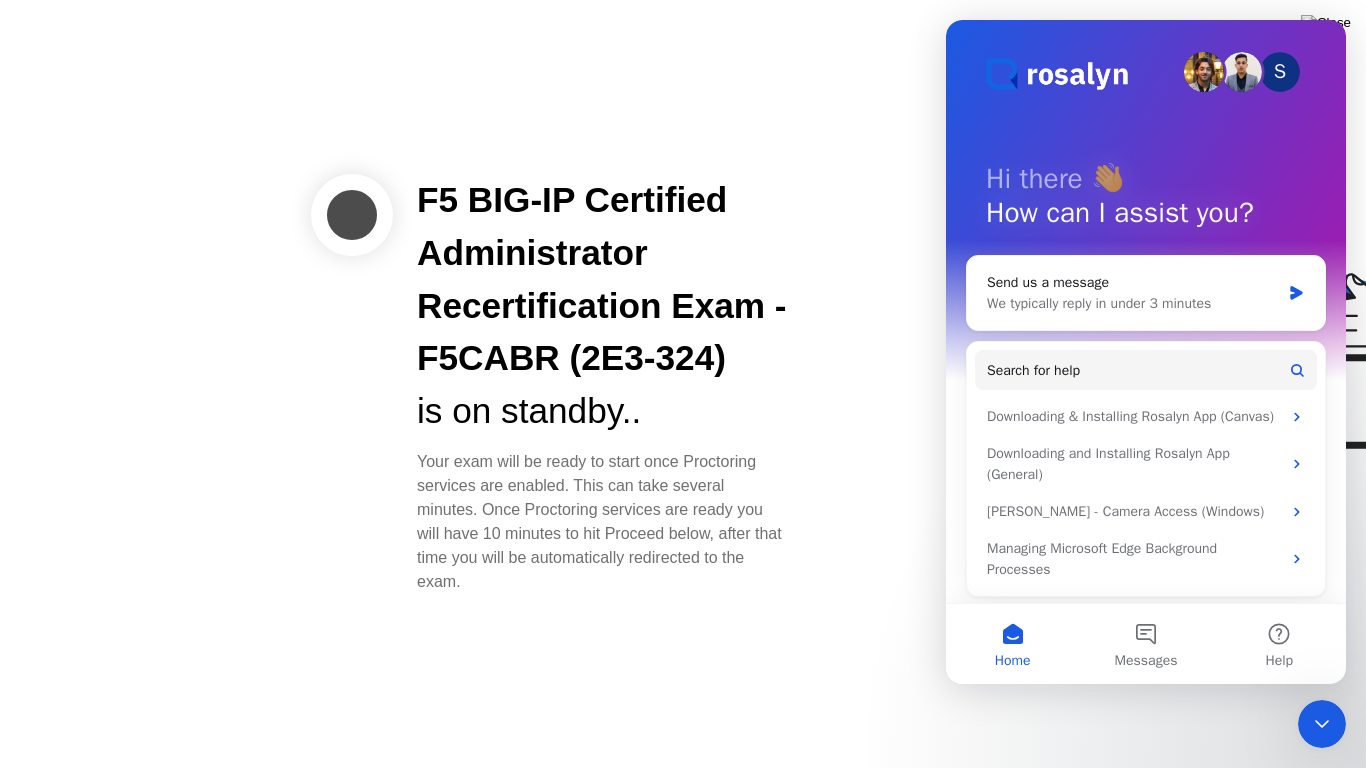 scroll, scrollTop: 0, scrollLeft: 0, axis: both 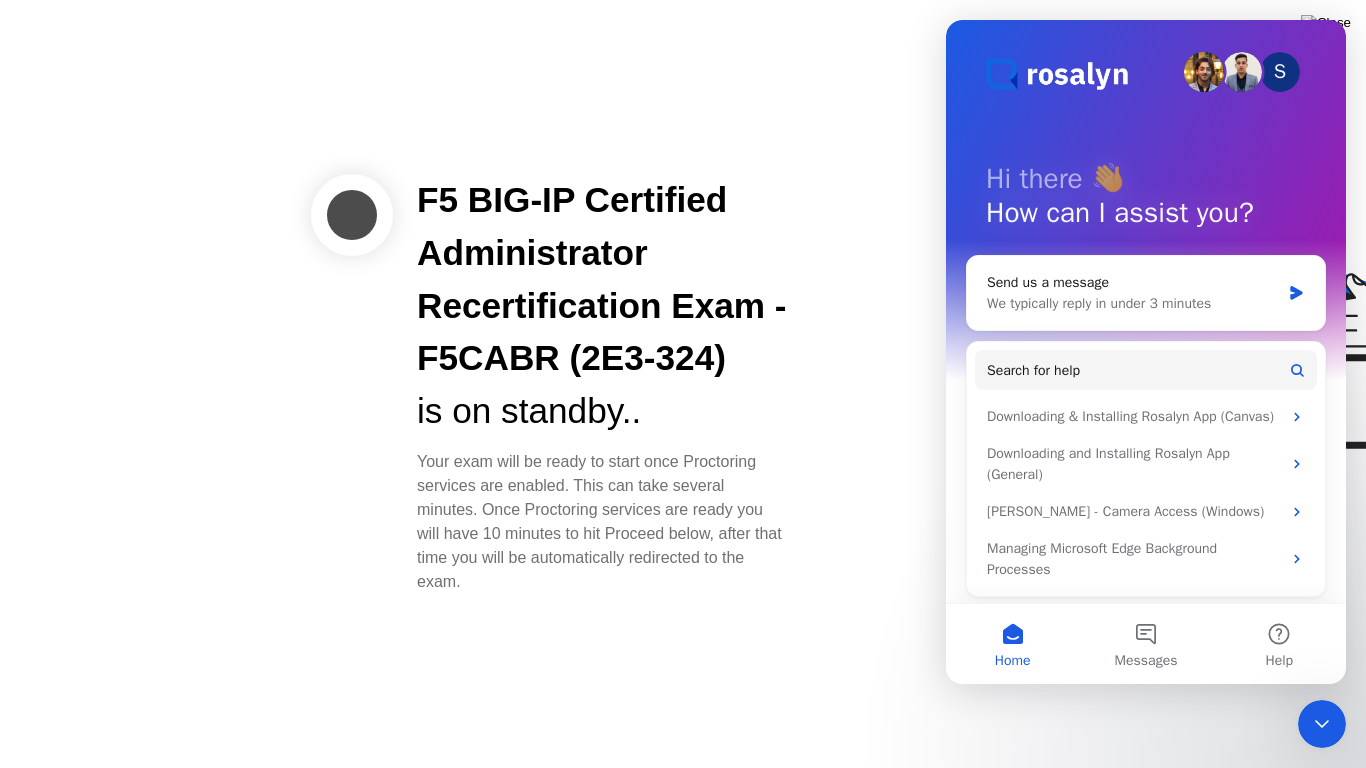 click 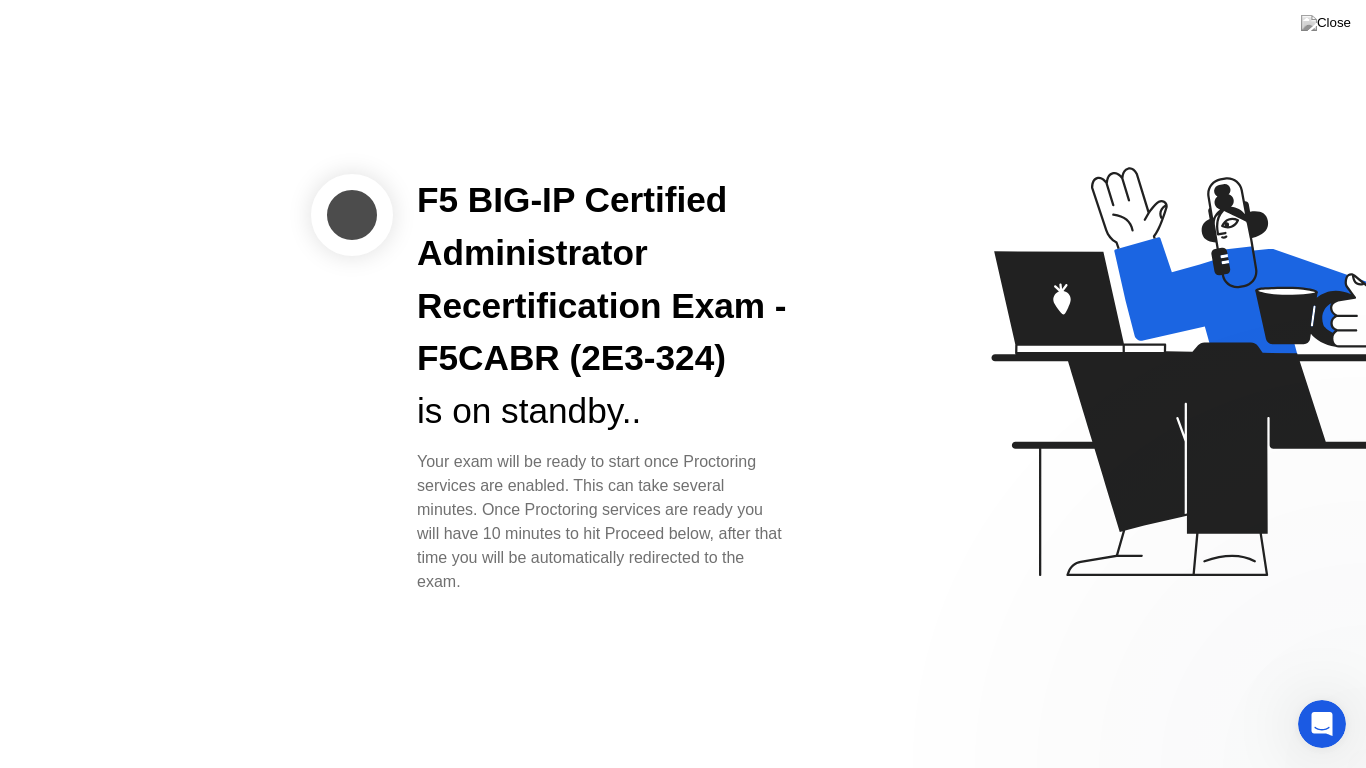 scroll, scrollTop: 0, scrollLeft: 0, axis: both 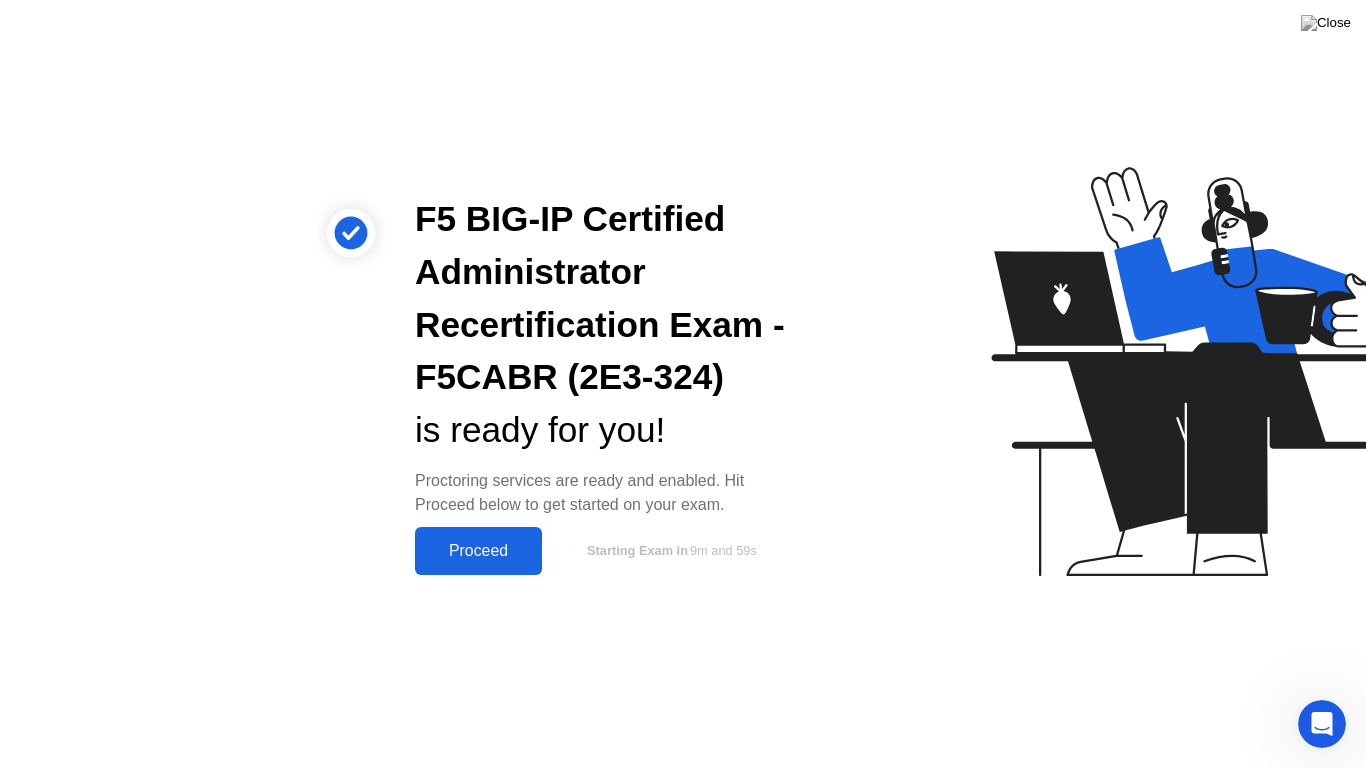 click on "Proceed" 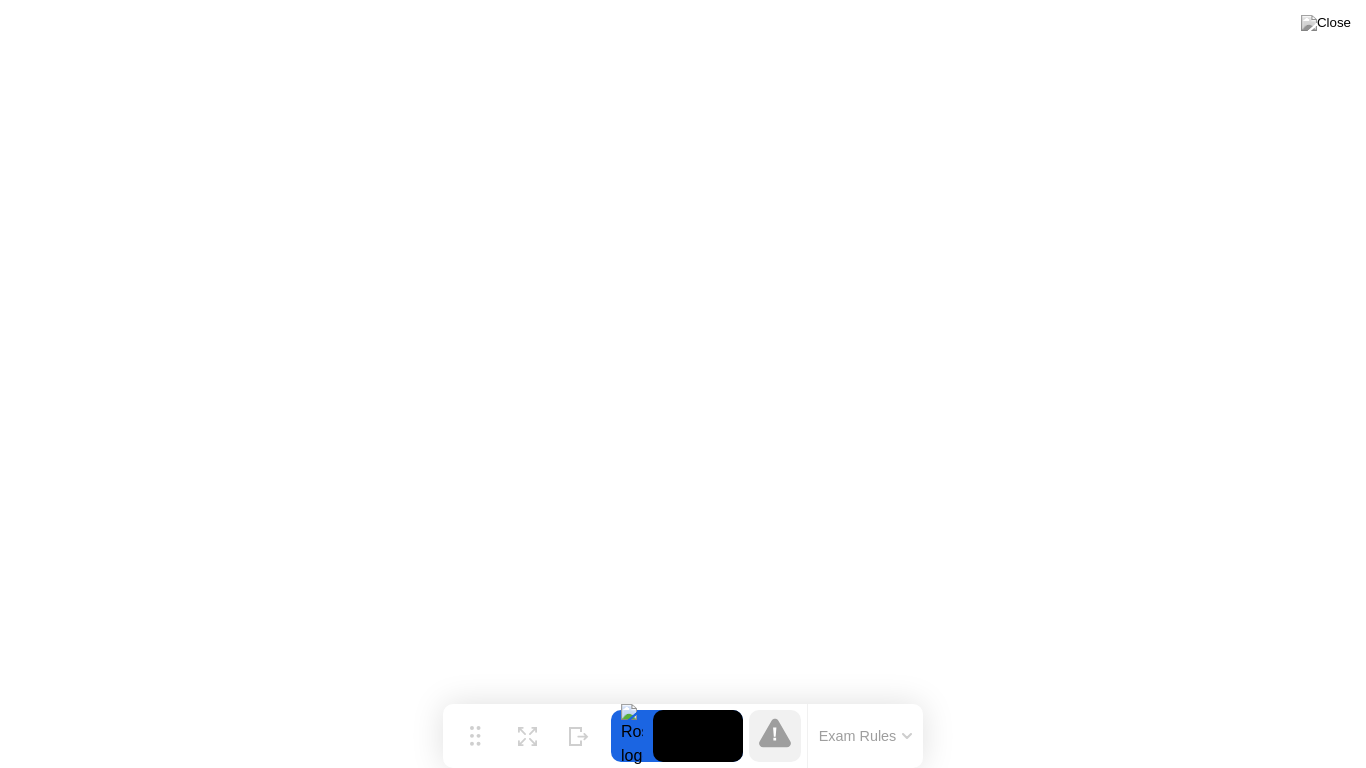 click 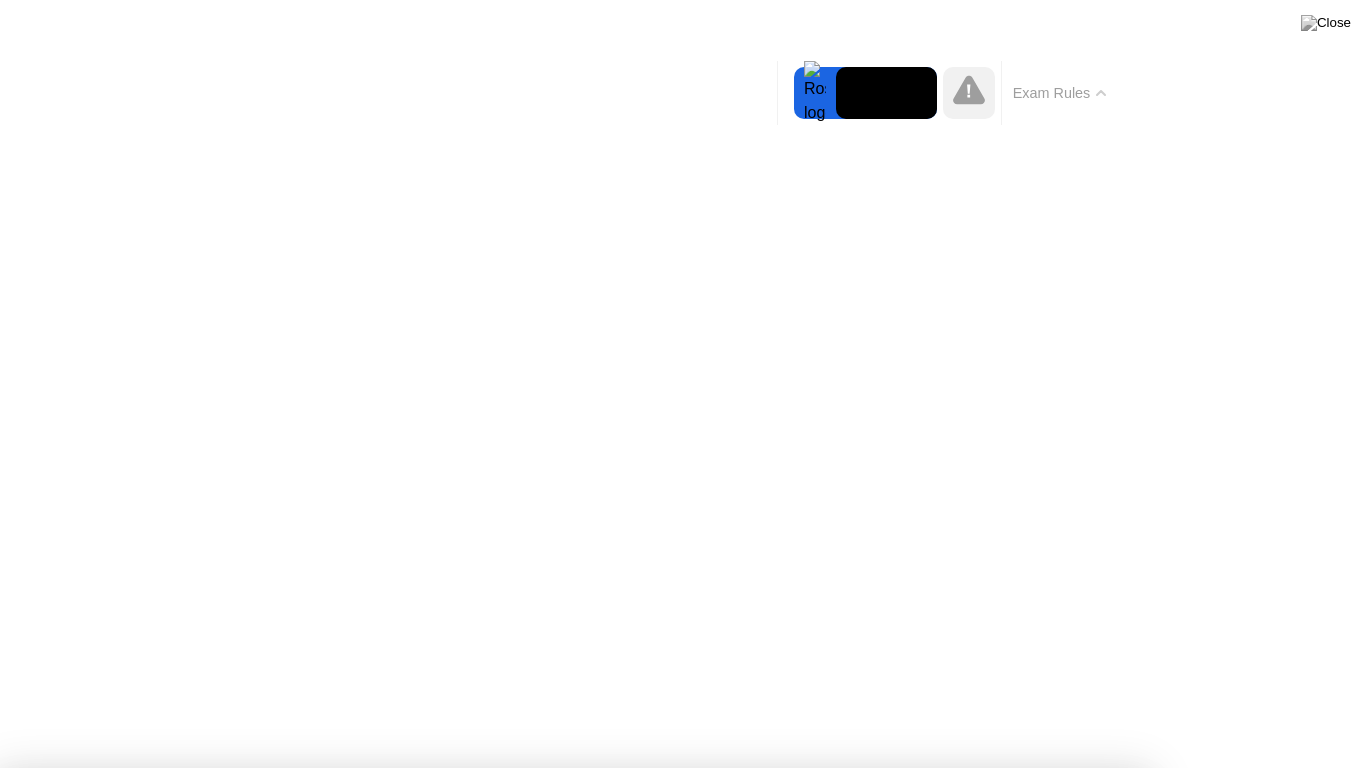 click at bounding box center [683, 1413] 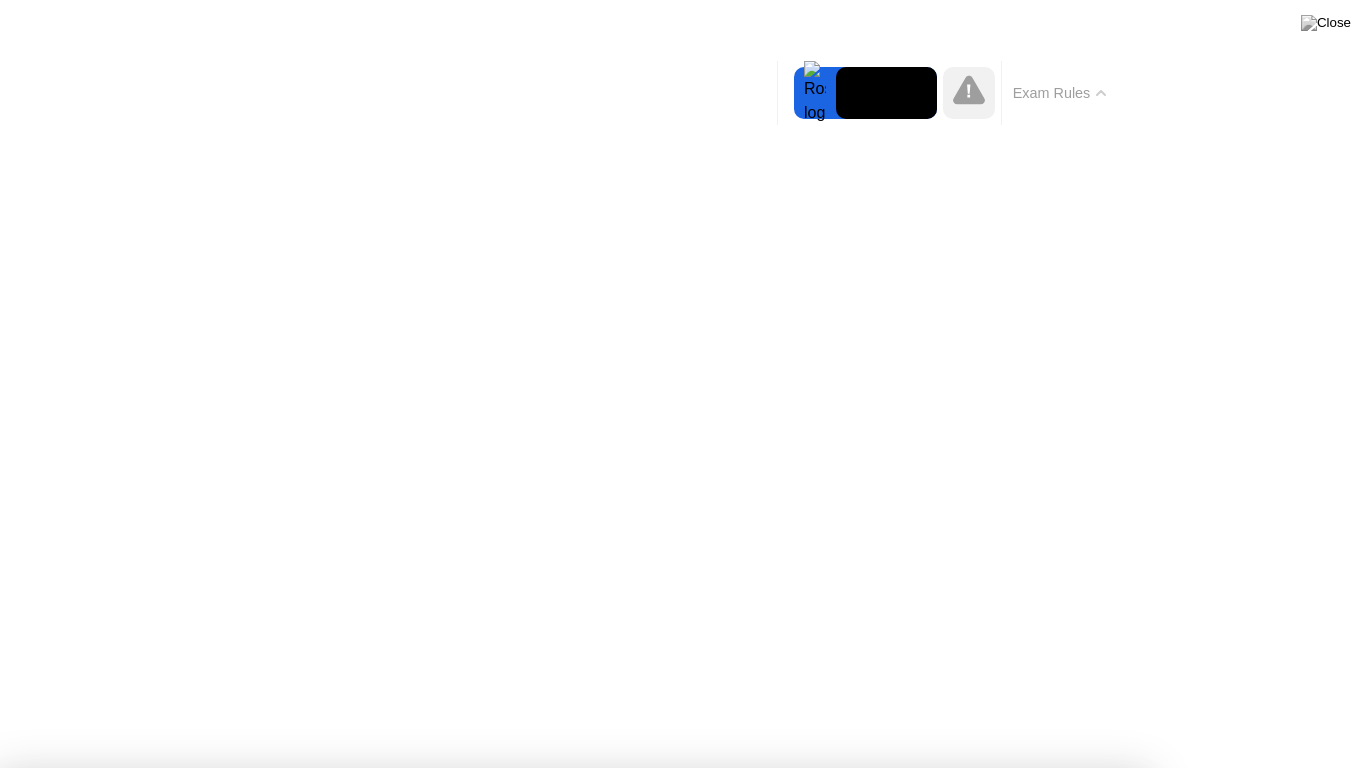 click on "Exam Rules" 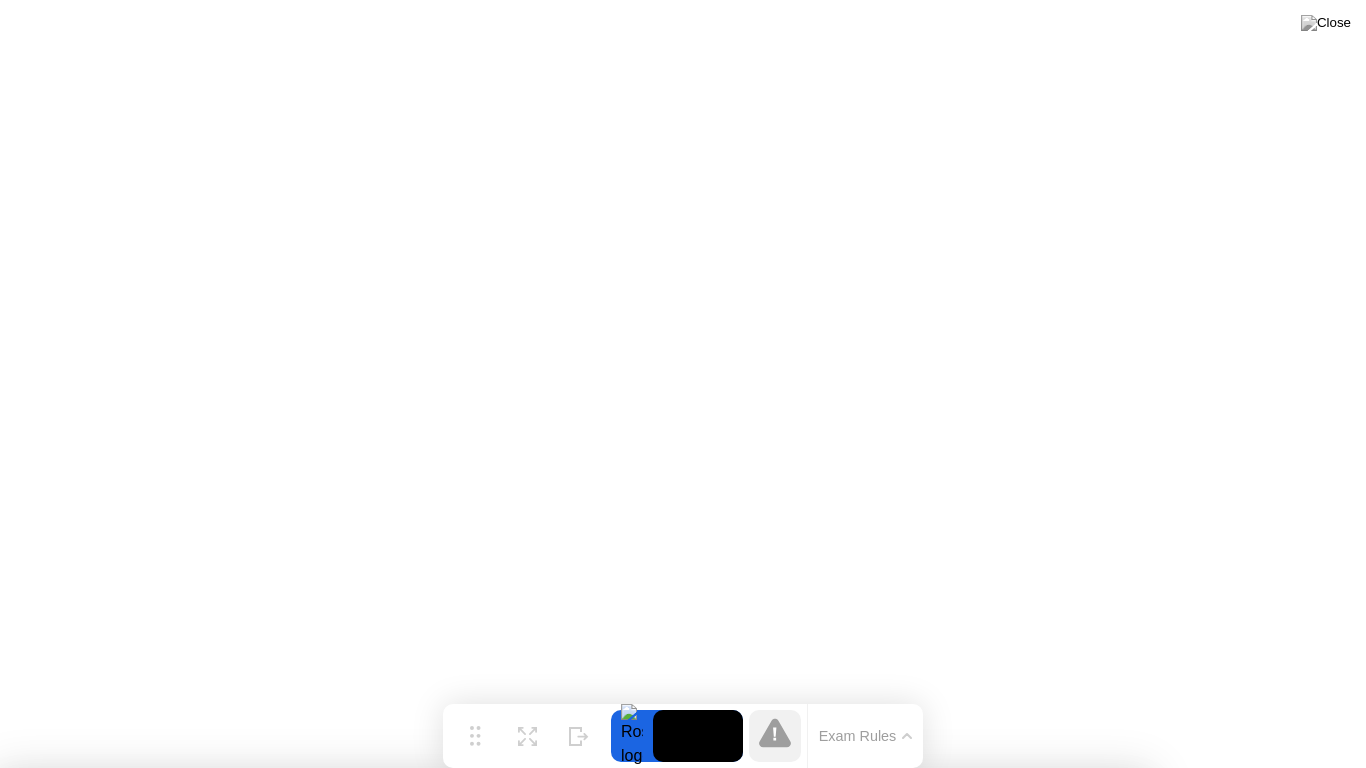 click on "Got it!" at bounding box center [574, 2020] 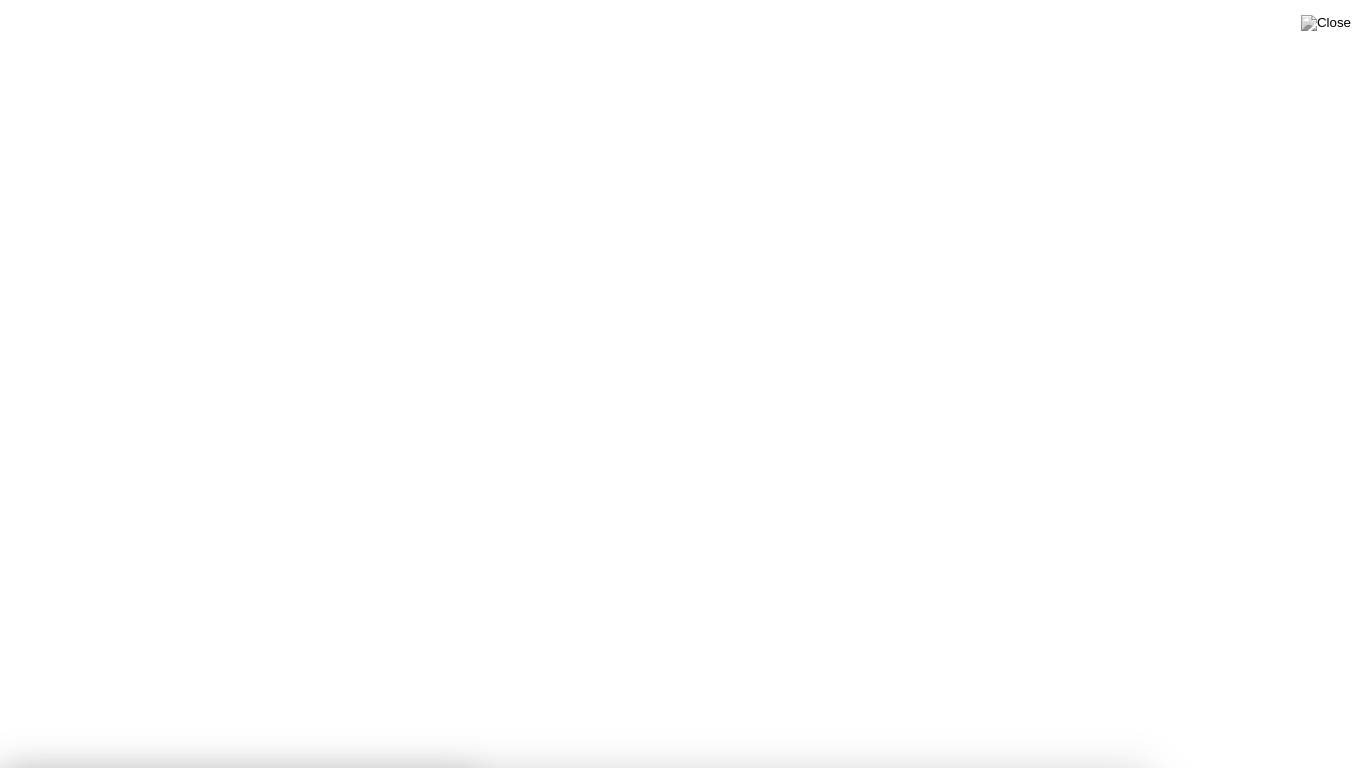 click on "Got it!" at bounding box center [574, 1375] 